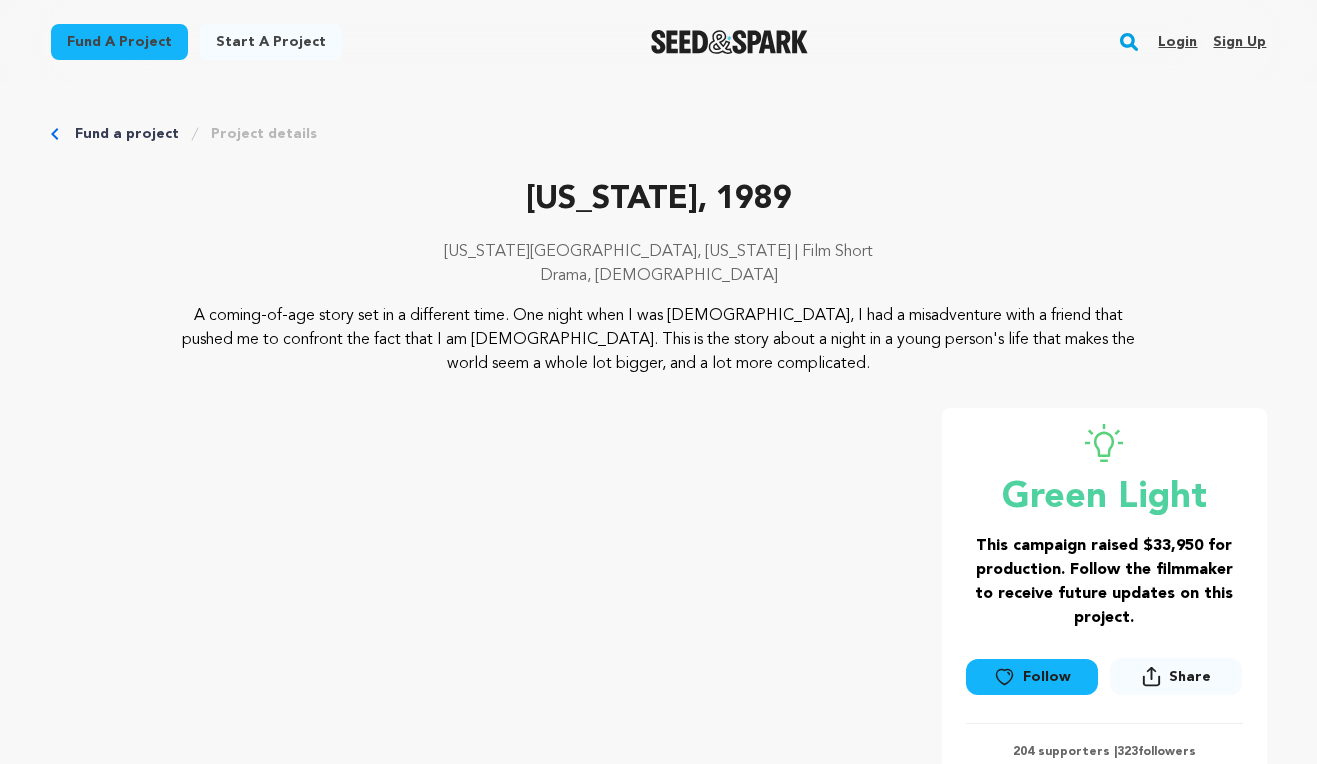 scroll, scrollTop: 0, scrollLeft: 0, axis: both 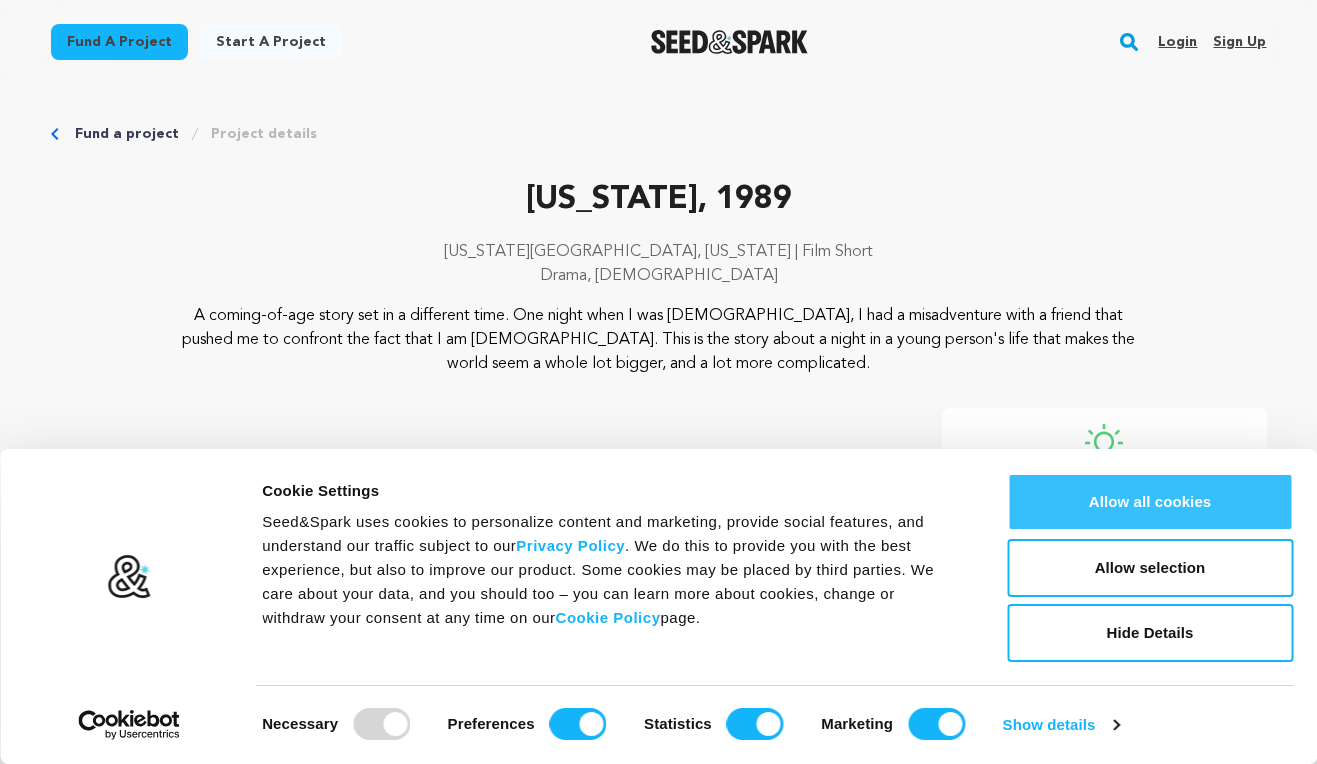 click on "Allow all cookies" at bounding box center (1150, 502) 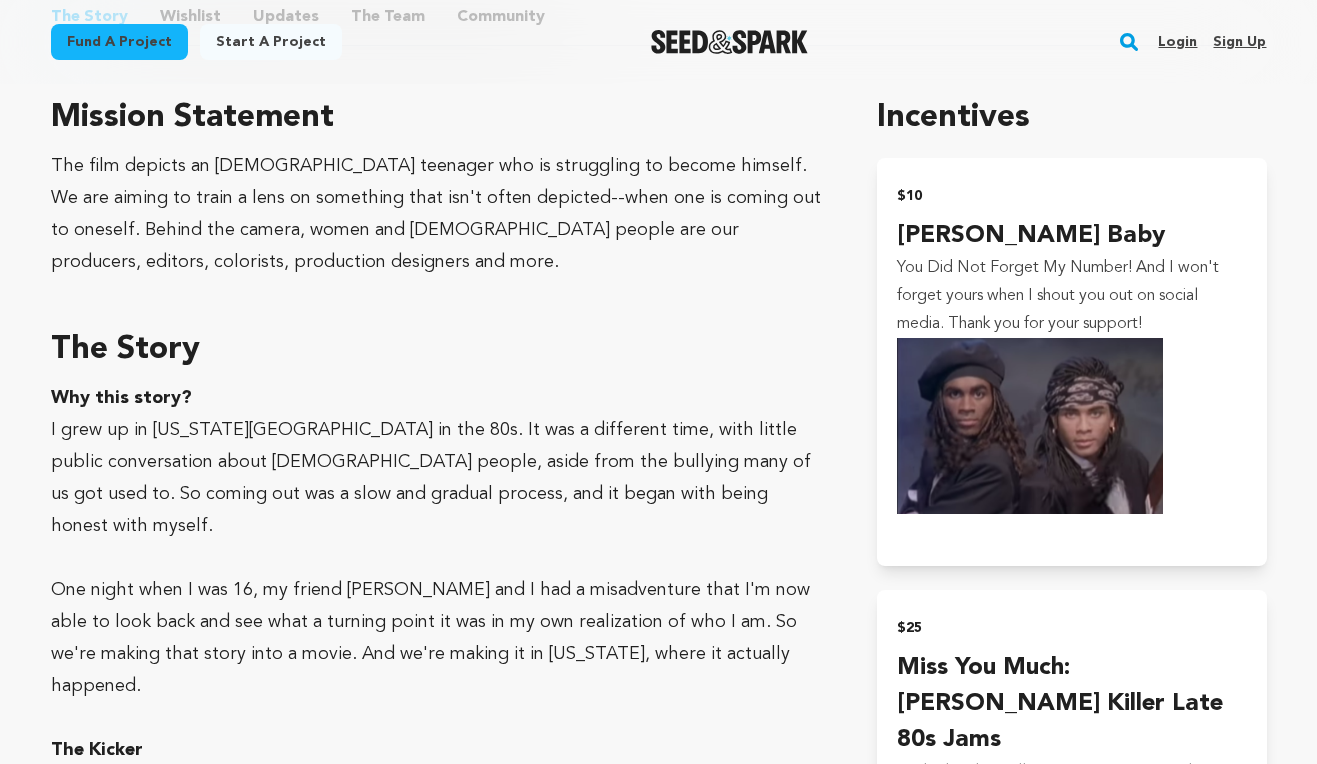 scroll, scrollTop: 1253, scrollLeft: 0, axis: vertical 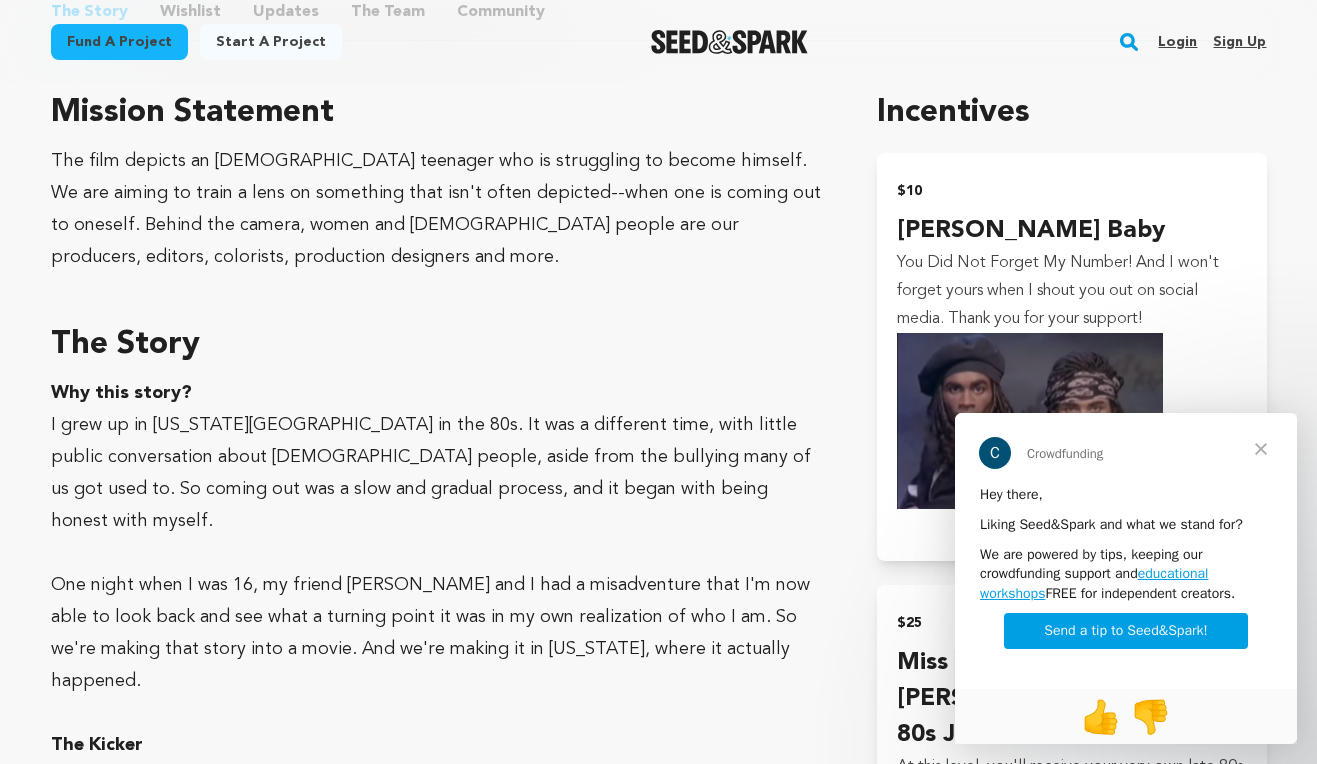 click at bounding box center [1261, 449] 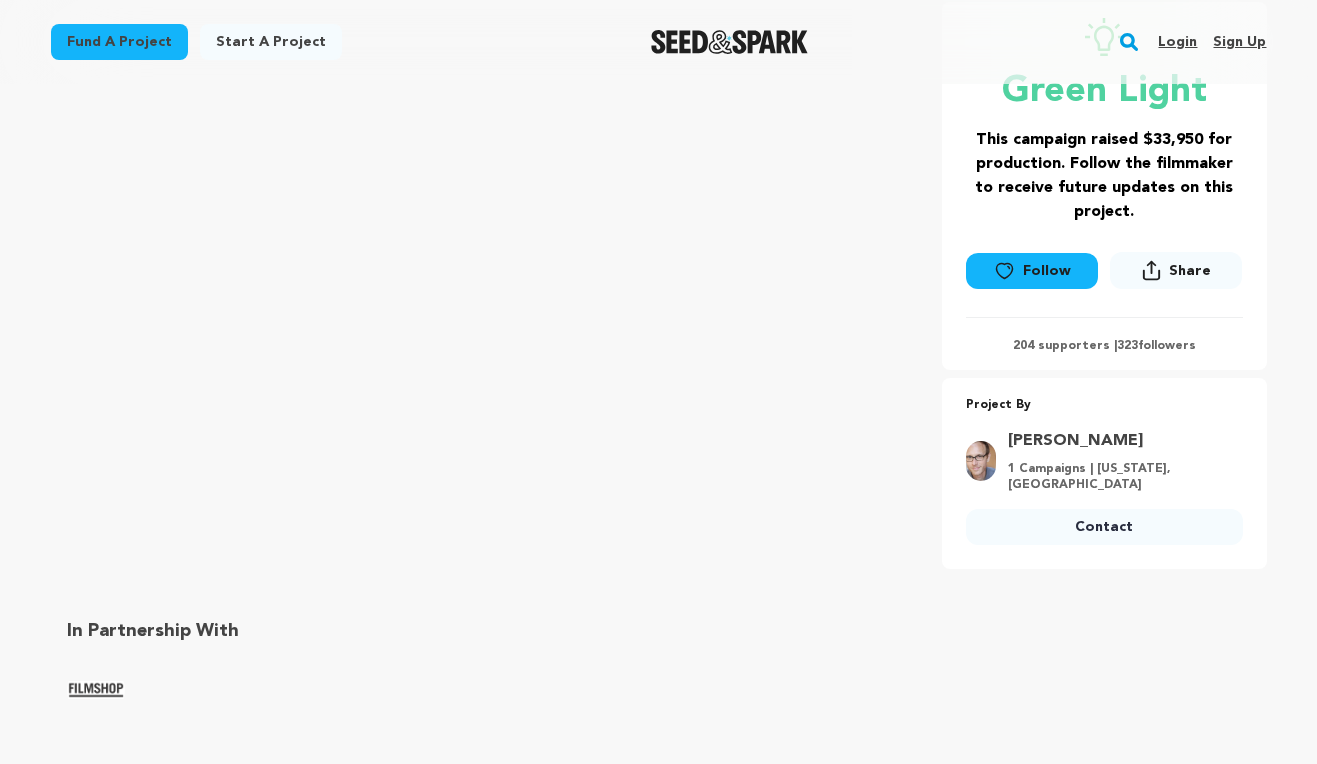 scroll, scrollTop: 0, scrollLeft: 0, axis: both 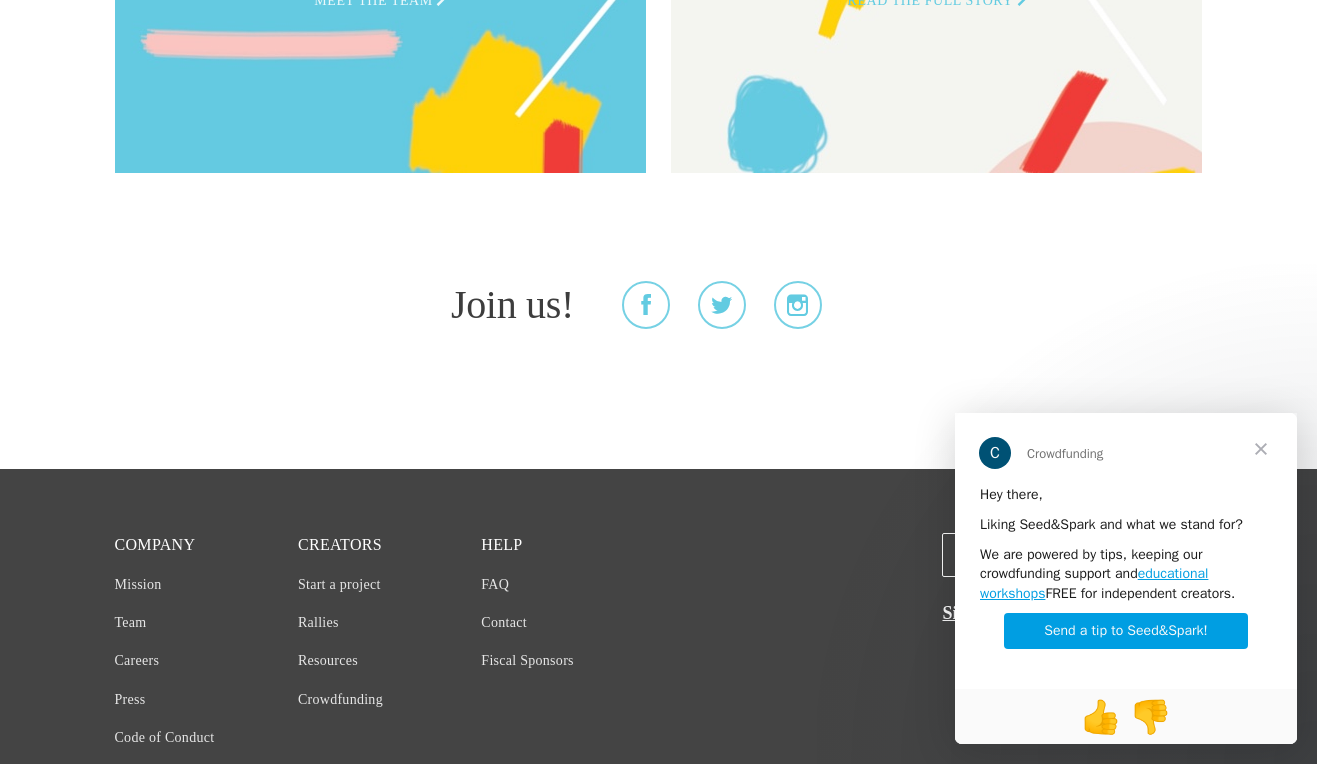 click at bounding box center [1261, 449] 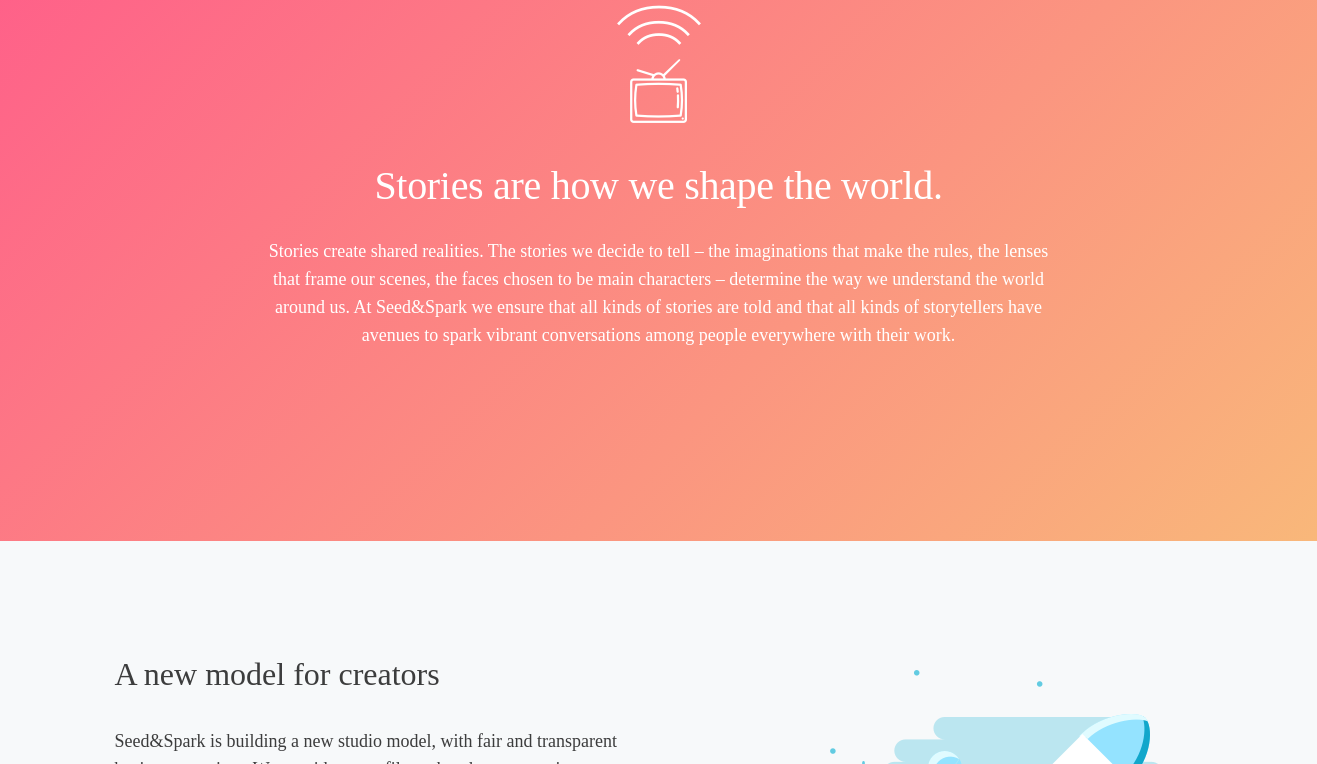 scroll, scrollTop: 0, scrollLeft: 0, axis: both 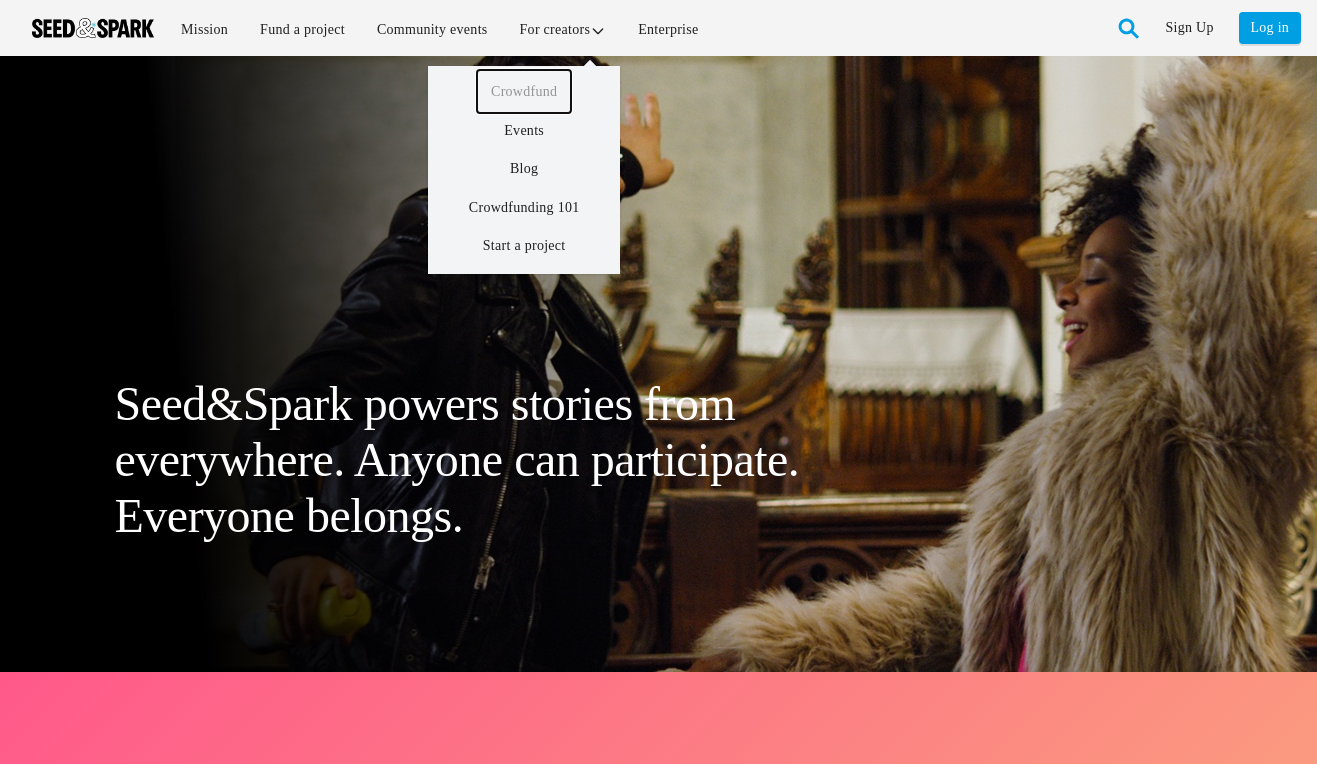 click on "Crowdfund" at bounding box center (524, 91) 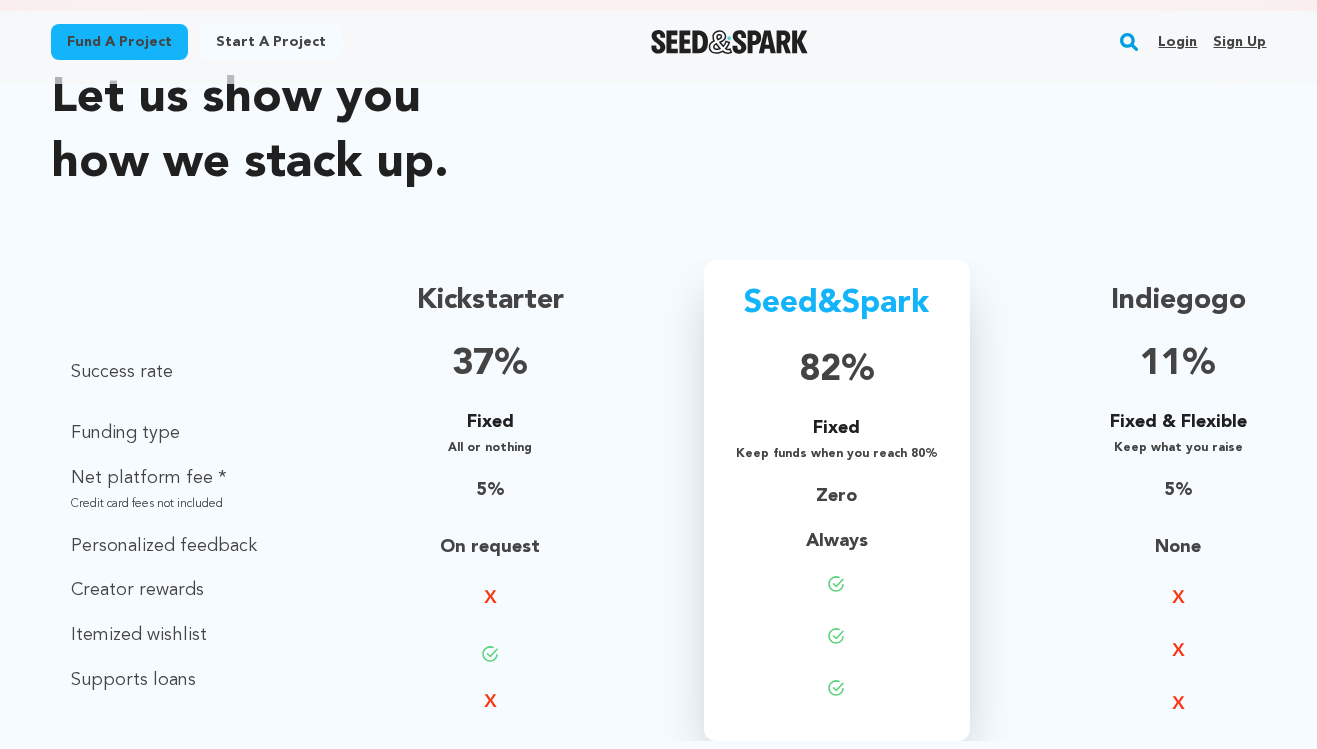 scroll, scrollTop: 1402, scrollLeft: 0, axis: vertical 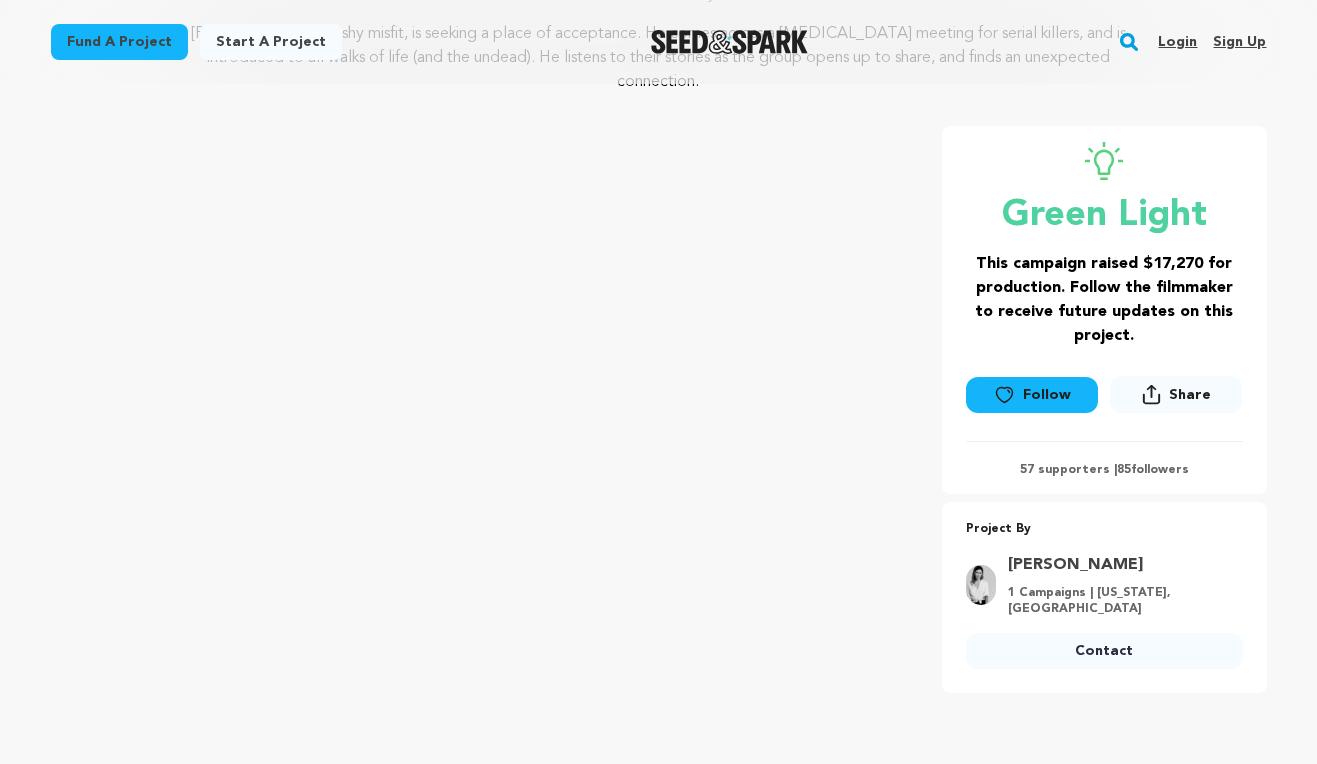 drag, startPoint x: 1105, startPoint y: 446, endPoint x: 990, endPoint y: 446, distance: 115 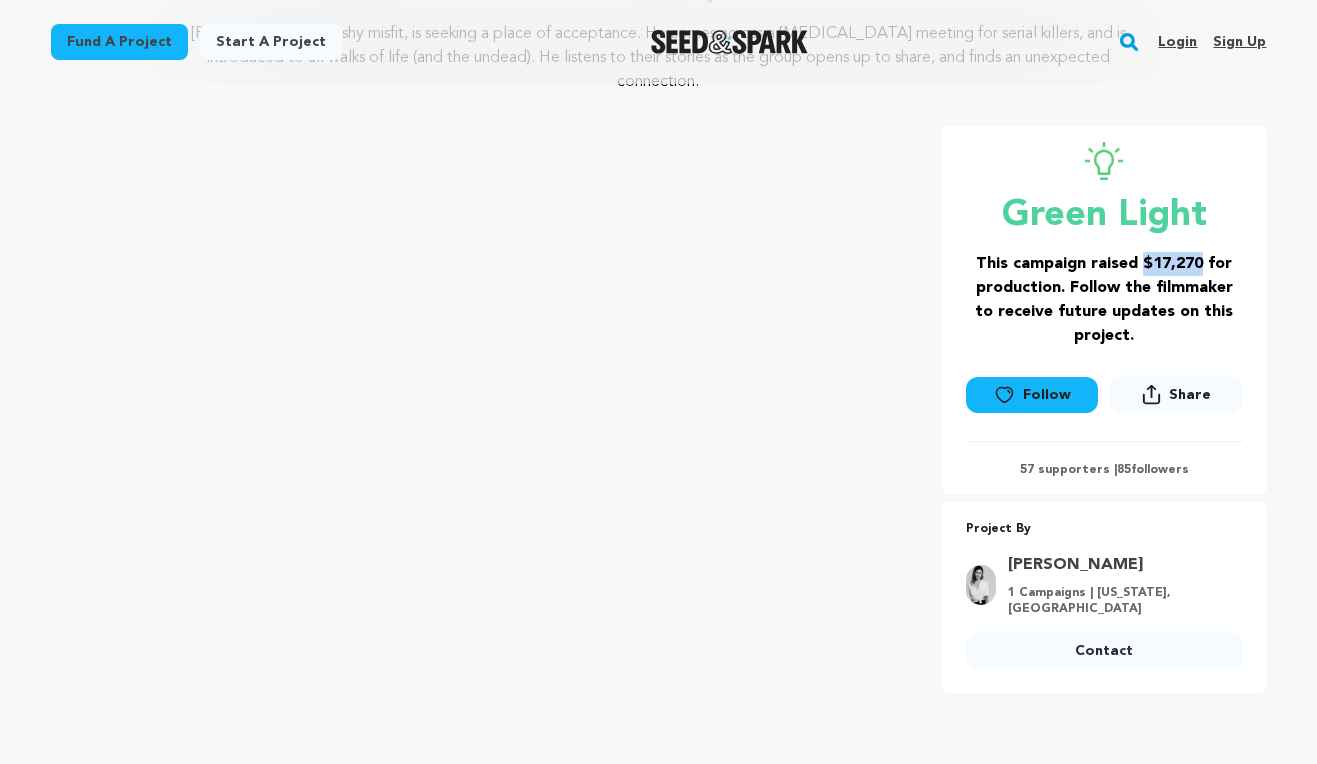 drag, startPoint x: 1203, startPoint y: 240, endPoint x: 1141, endPoint y: 241, distance: 62.008064 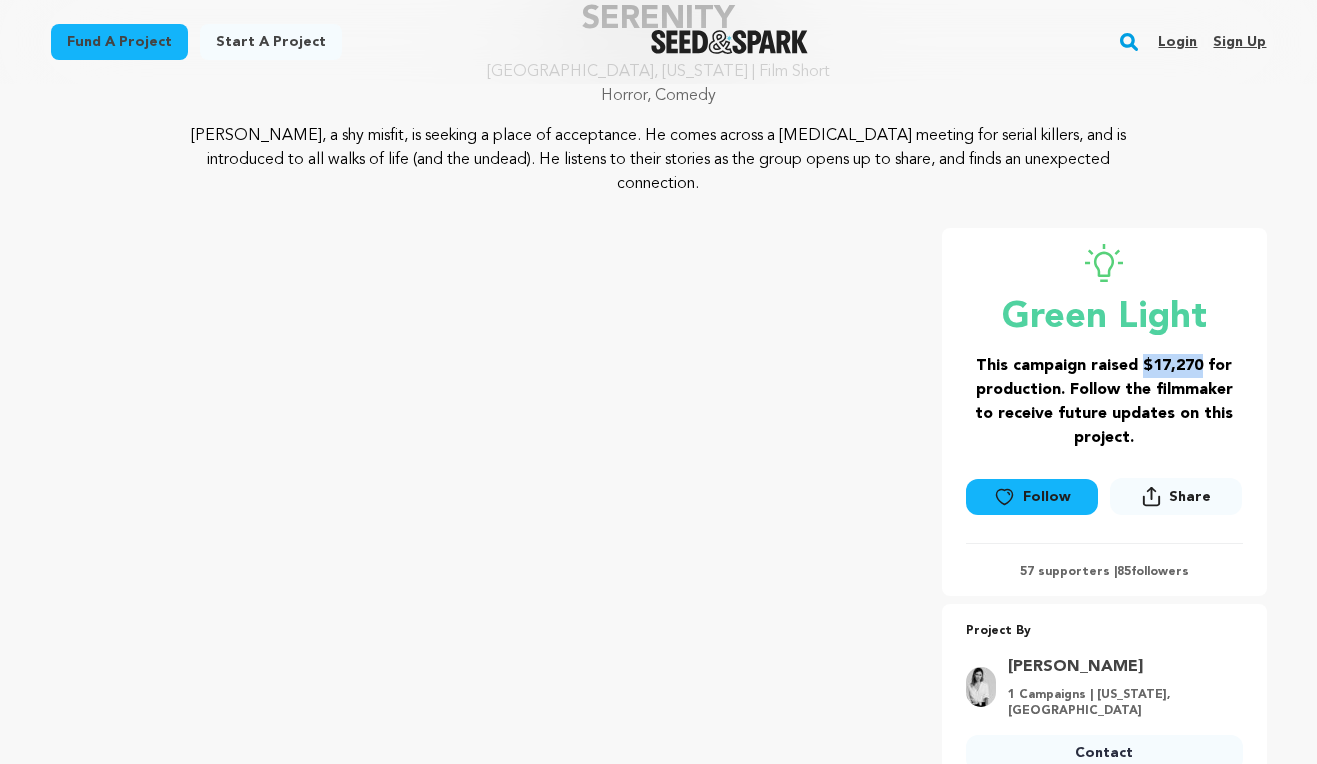 scroll, scrollTop: 164, scrollLeft: 0, axis: vertical 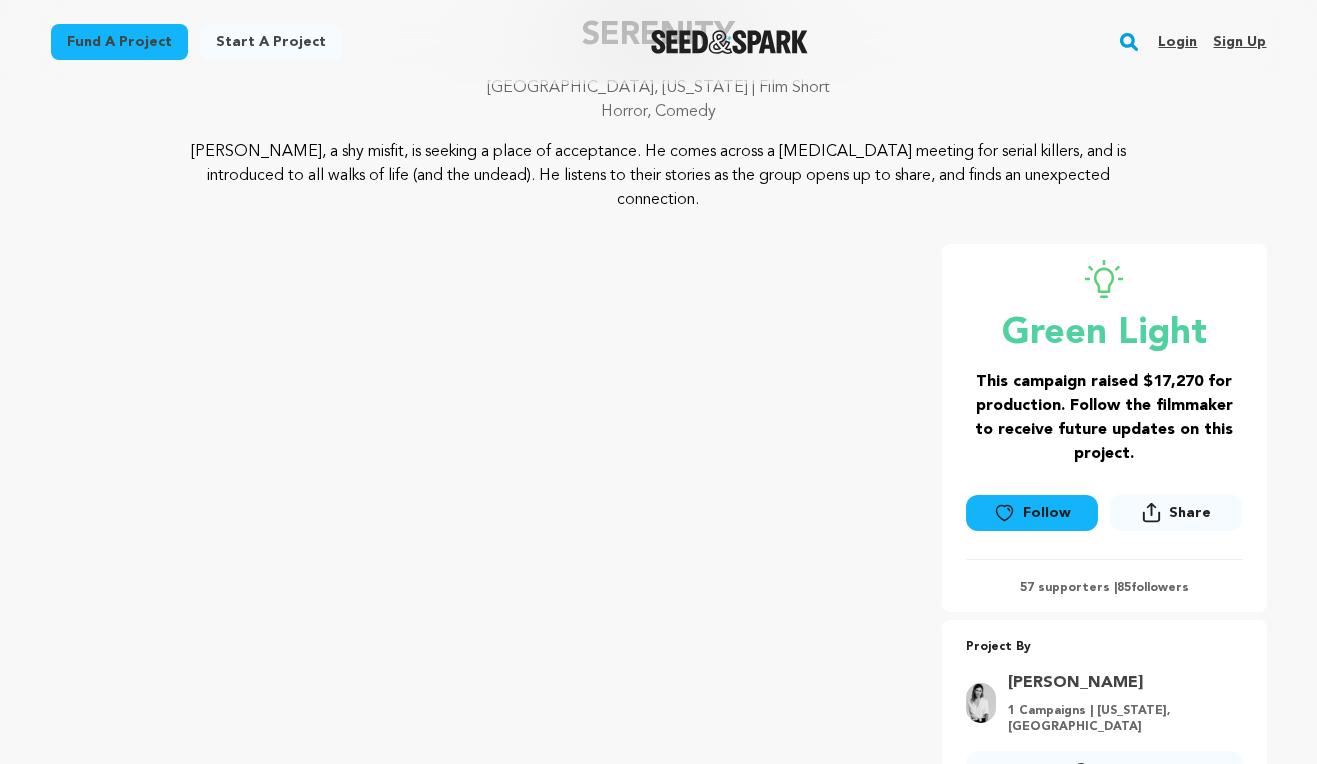 click on "57
supporters |  85
followers" at bounding box center [1104, 588] 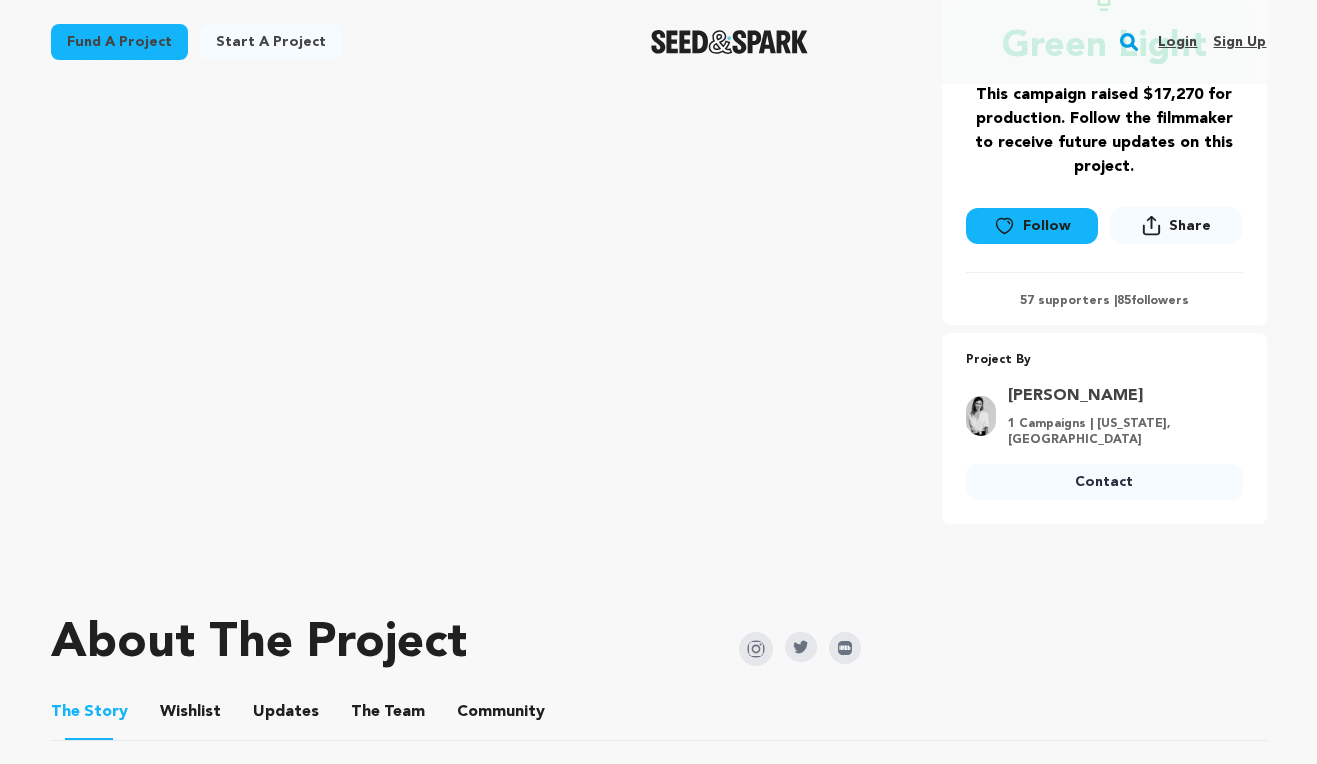scroll, scrollTop: 470, scrollLeft: 0, axis: vertical 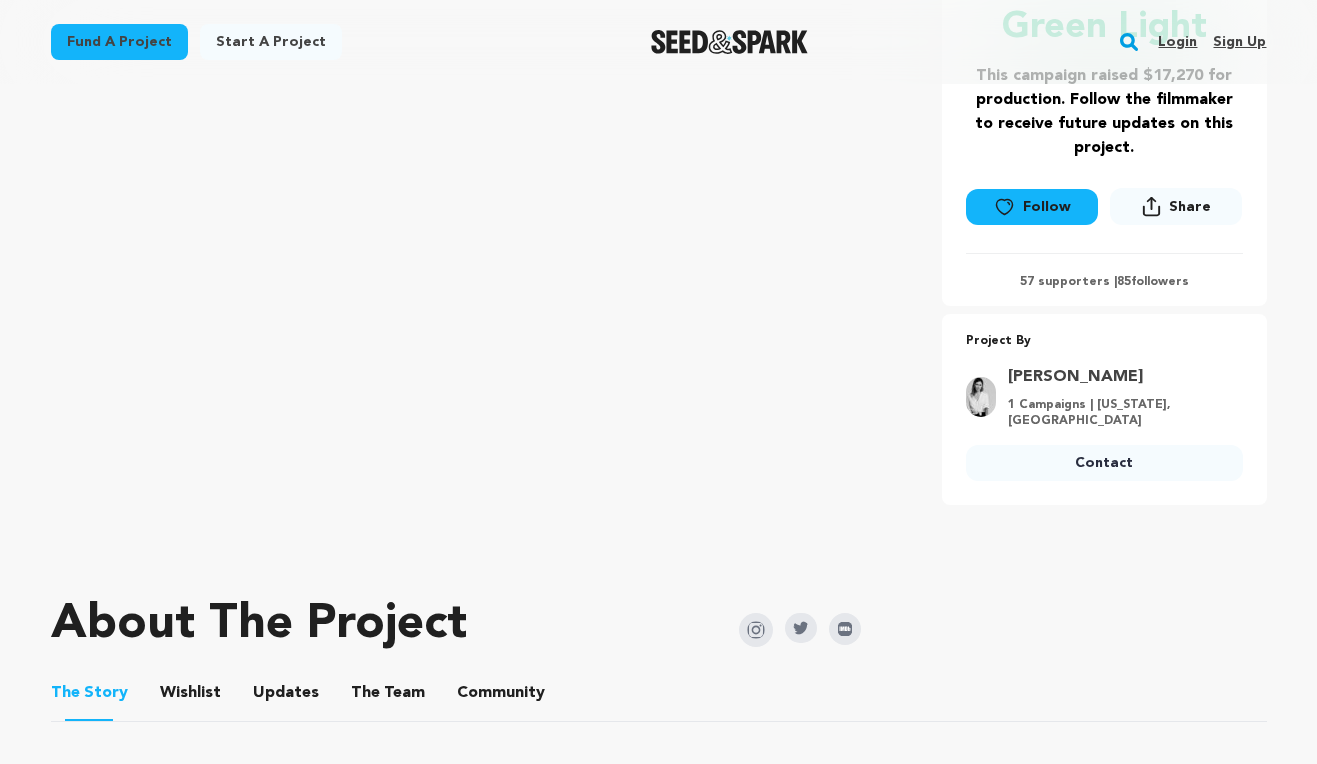 click on "1
Campaigns
| [US_STATE], [GEOGRAPHIC_DATA]" at bounding box center [1119, 413] 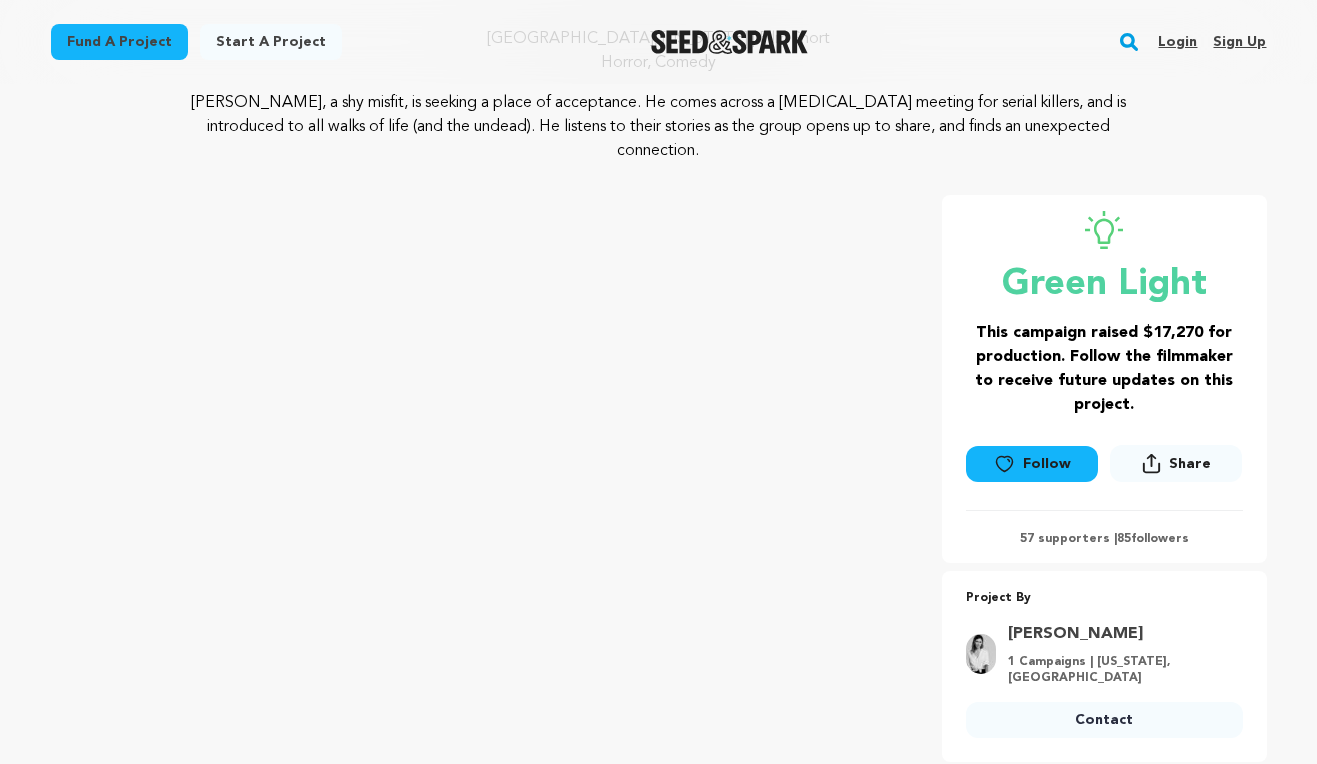 scroll, scrollTop: 0, scrollLeft: 0, axis: both 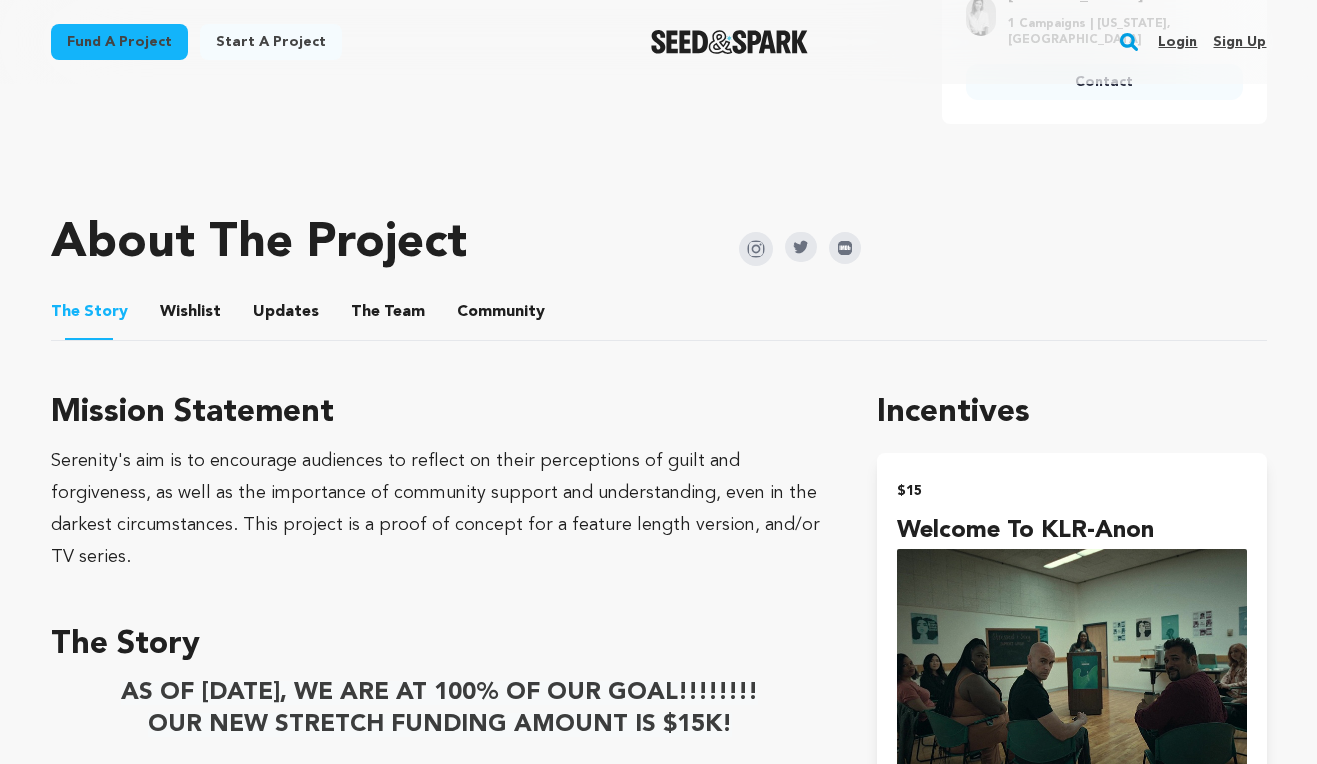 click on "Wishlist" at bounding box center (190, 316) 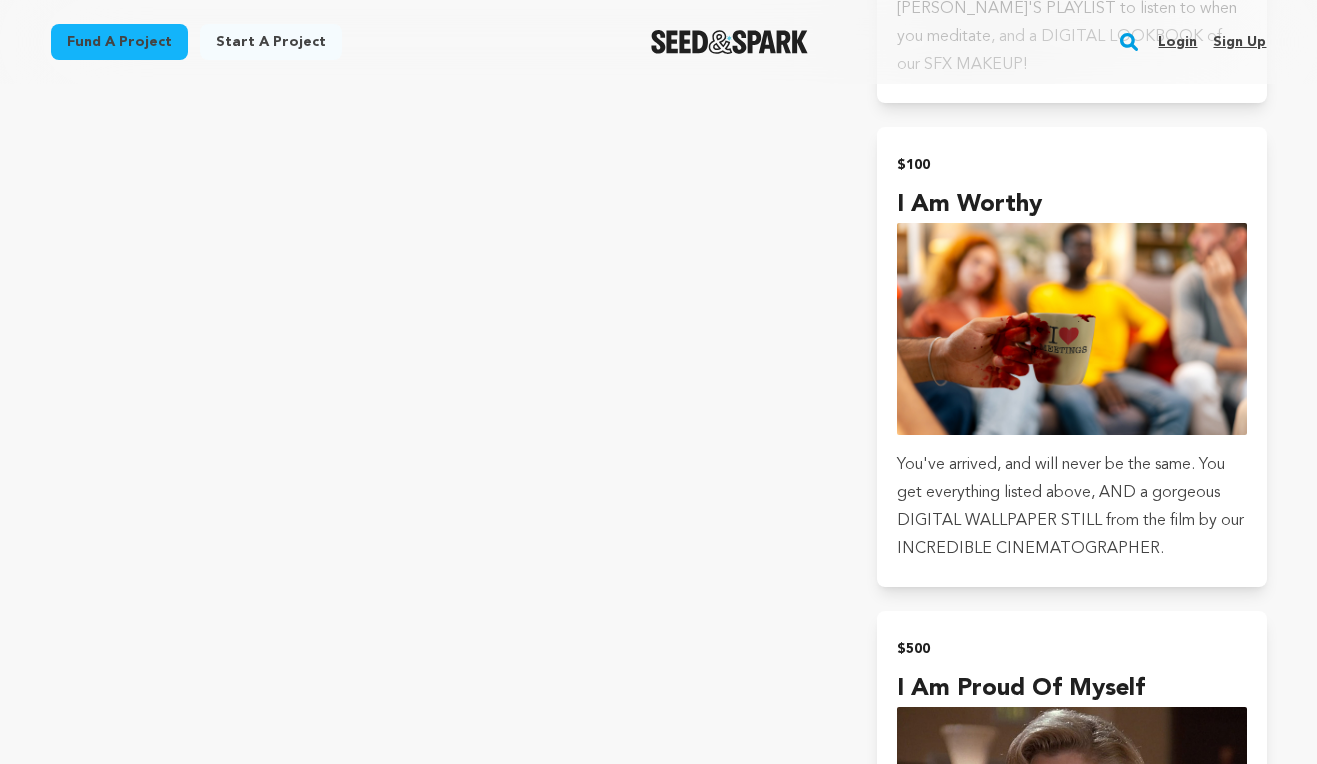 scroll, scrollTop: 2744, scrollLeft: 0, axis: vertical 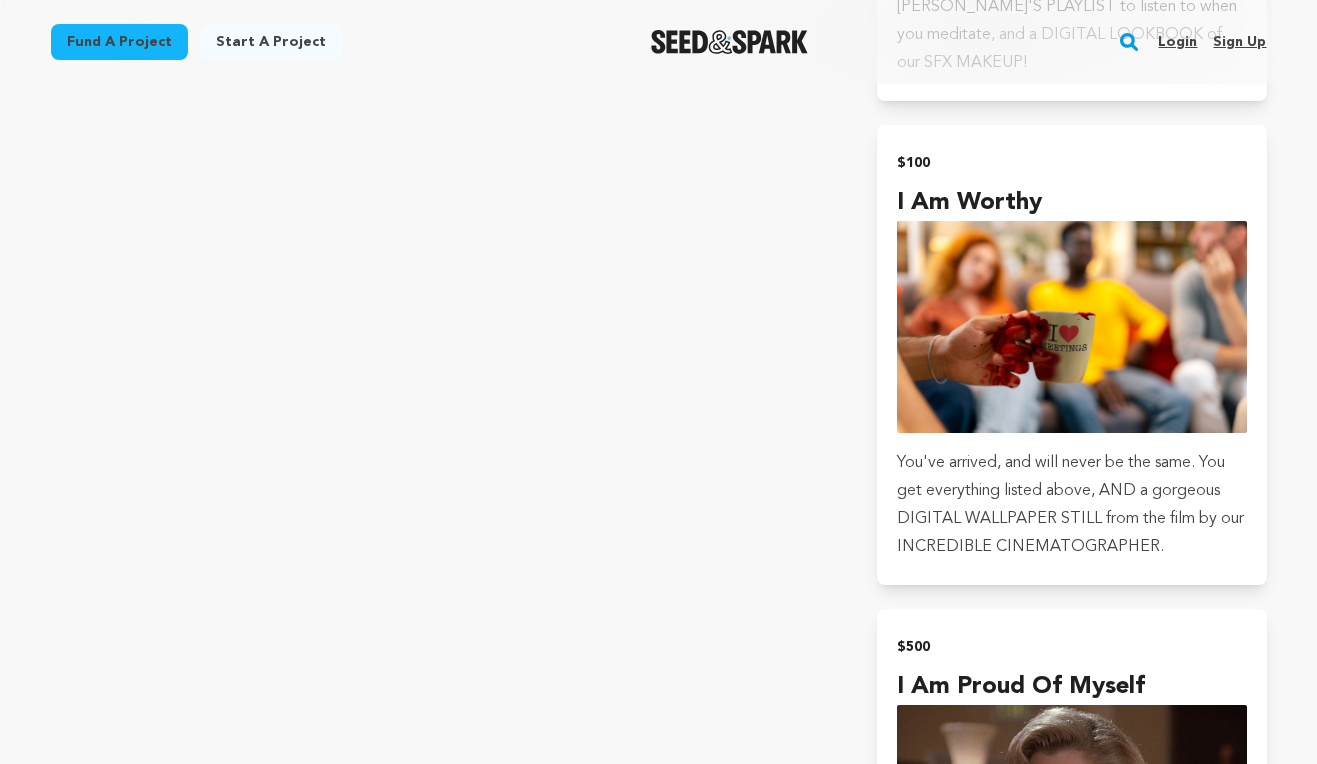 click on "Wishlist
Use the WishList to  Pledge  cash and  Loan  items - or - Make a pledge by selecting an  Incentive   directly.
SFX Makeup
Costs $3,500
This will help bring our "monster" meeting attendees to life! We have an INCREDIBLE SFX Artist, Monique Paredes, on board.
Production Design
Costs $6,500
In our totally awesome script we have flashback sets and props that need to be created to tell the story of some key characters!
Equipment Rentals
Costs $10,000
We use quality equipment, as well as talented, seasoned crew to use it! The best cameras, lenses, lighting... this makes all the difference." at bounding box center (440, 580) 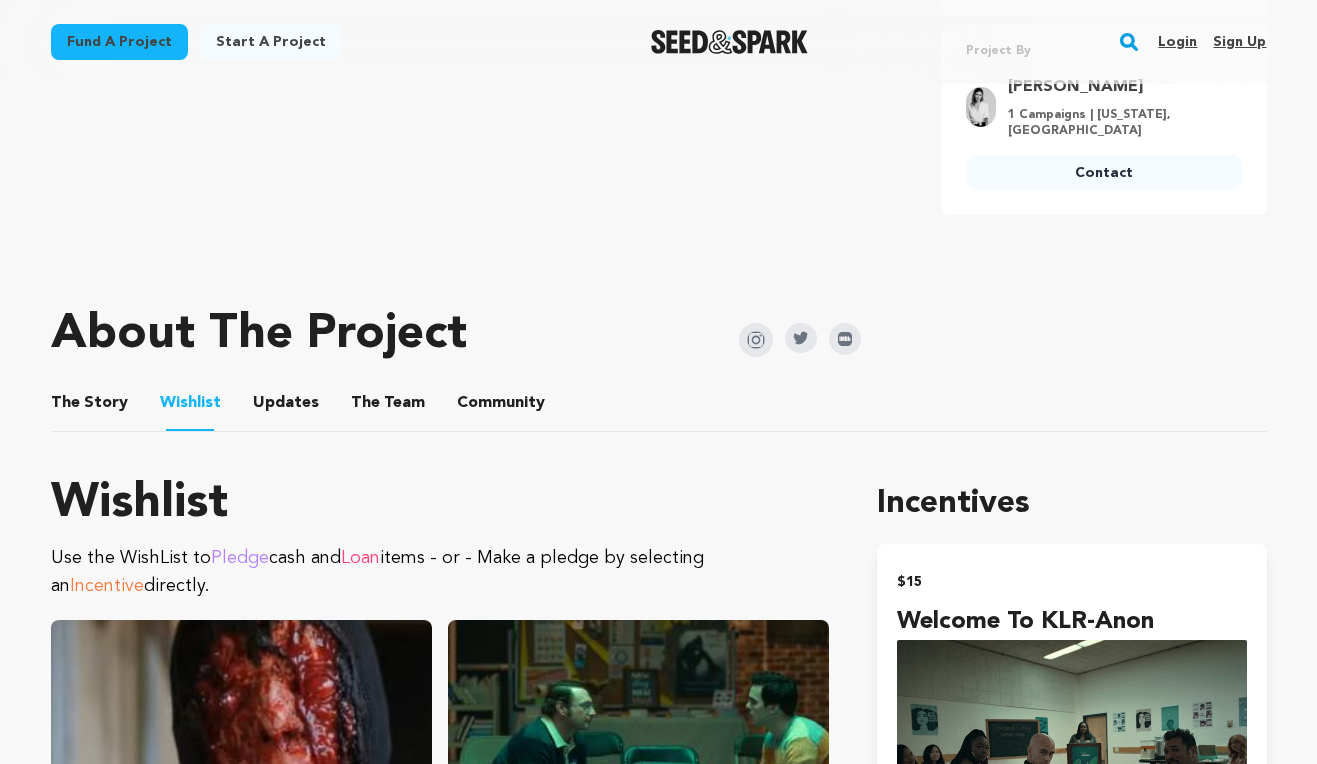 scroll, scrollTop: 0, scrollLeft: 0, axis: both 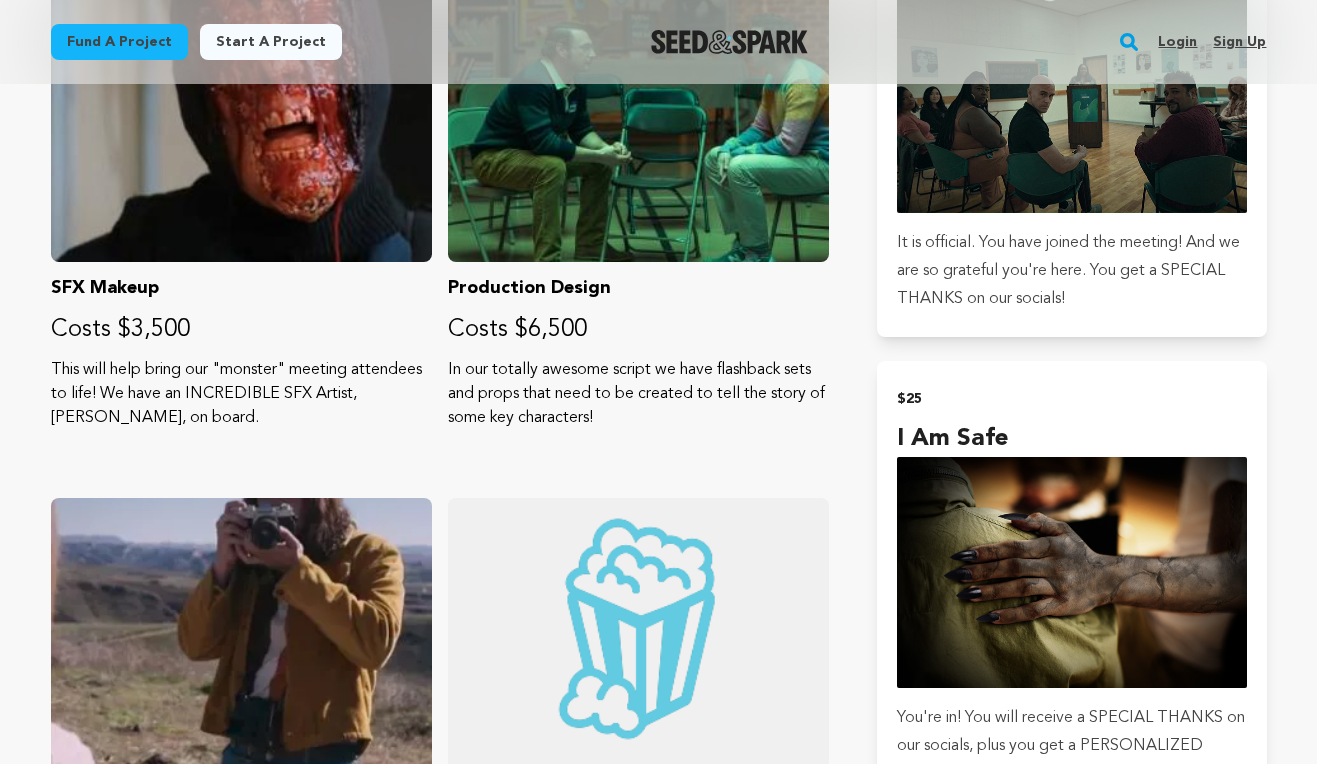 click on "Wishlist
Use the WishList to  Pledge  cash and  Loan  items - or - Make a pledge by selecting an  Incentive   directly.
SFX Makeup
Costs $3,500
This will help bring our "monster" meeting attendees to life! We have an INCREDIBLE SFX Artist, Monique Paredes, on board.
Production Design
Costs $6,500
In our totally awesome script we have flashback sets and props that need to be created to tell the story of some key characters!
Equipment Rentals
Costs $10,000
We use quality equipment, as well as talented, seasoned crew to use it! The best cameras, lenses, lighting... this makes all the difference." at bounding box center (659, 1906) 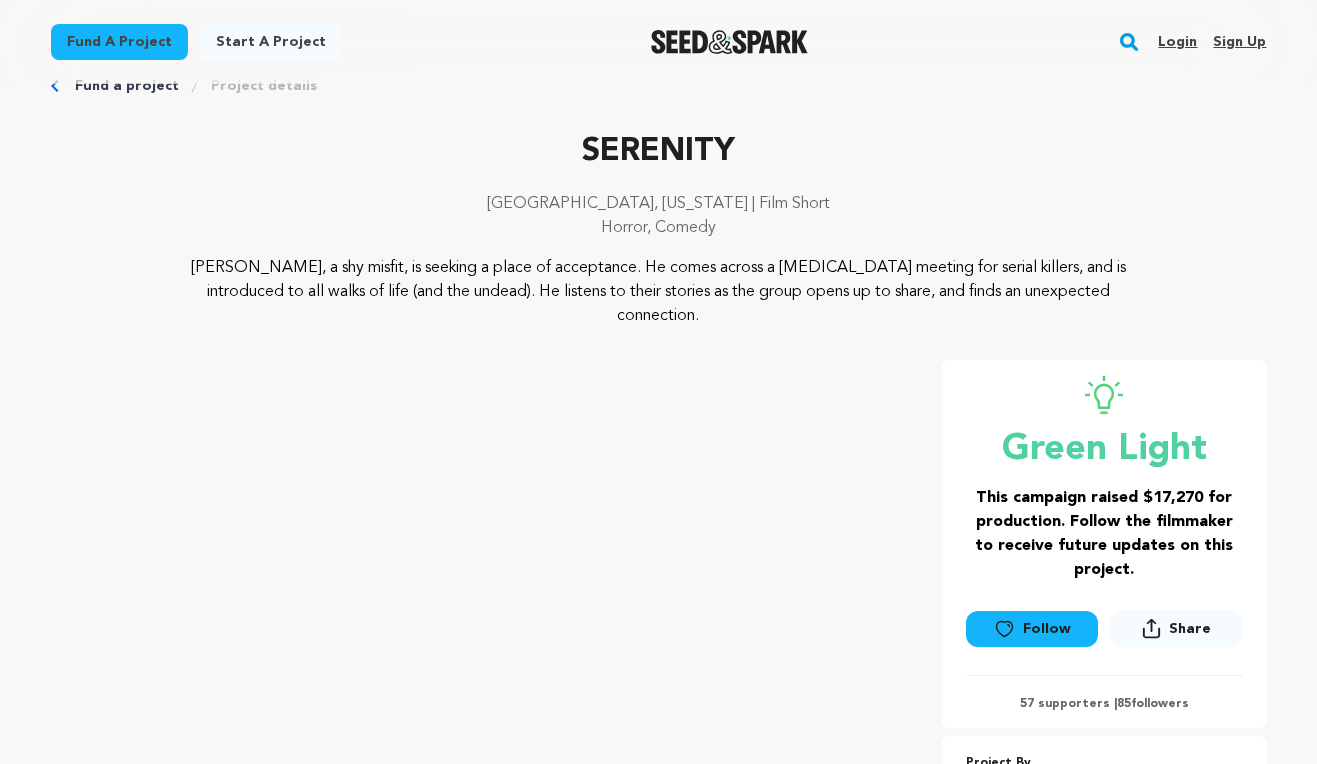 scroll, scrollTop: 0, scrollLeft: 0, axis: both 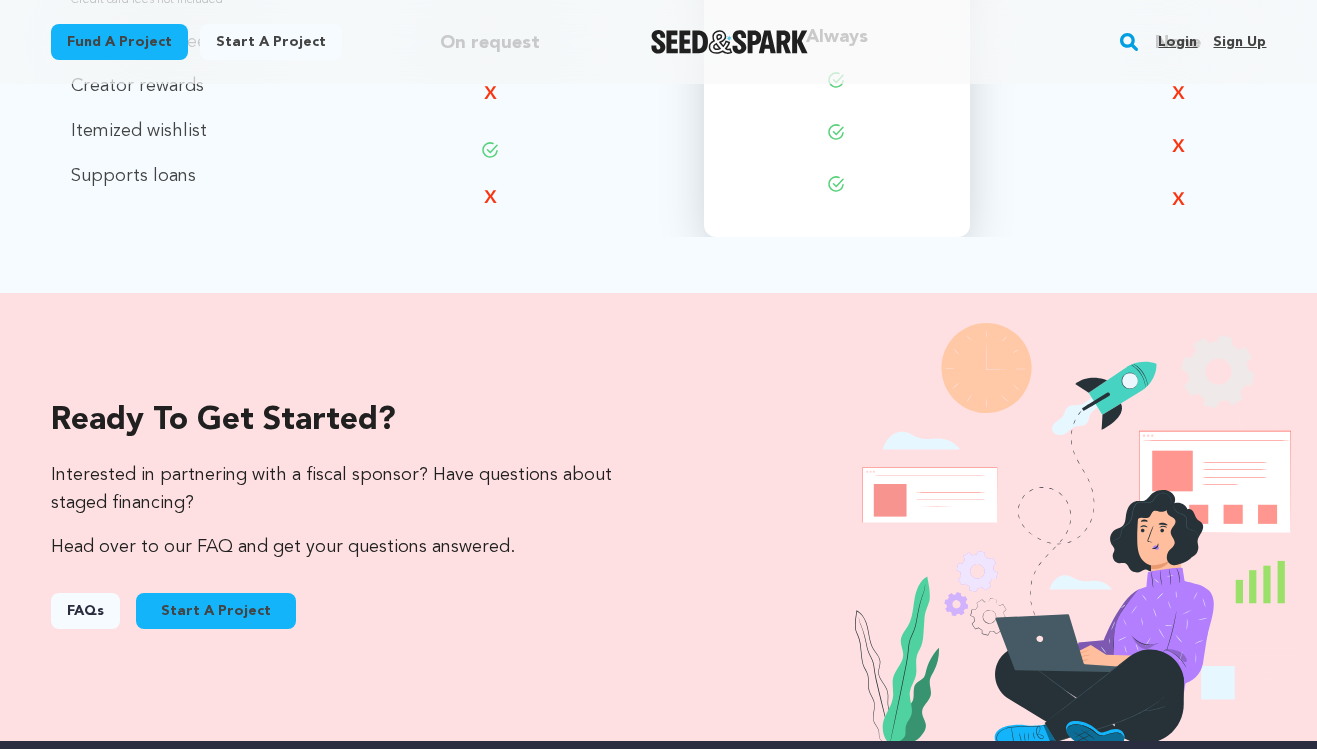 click at bounding box center (1077, 501) 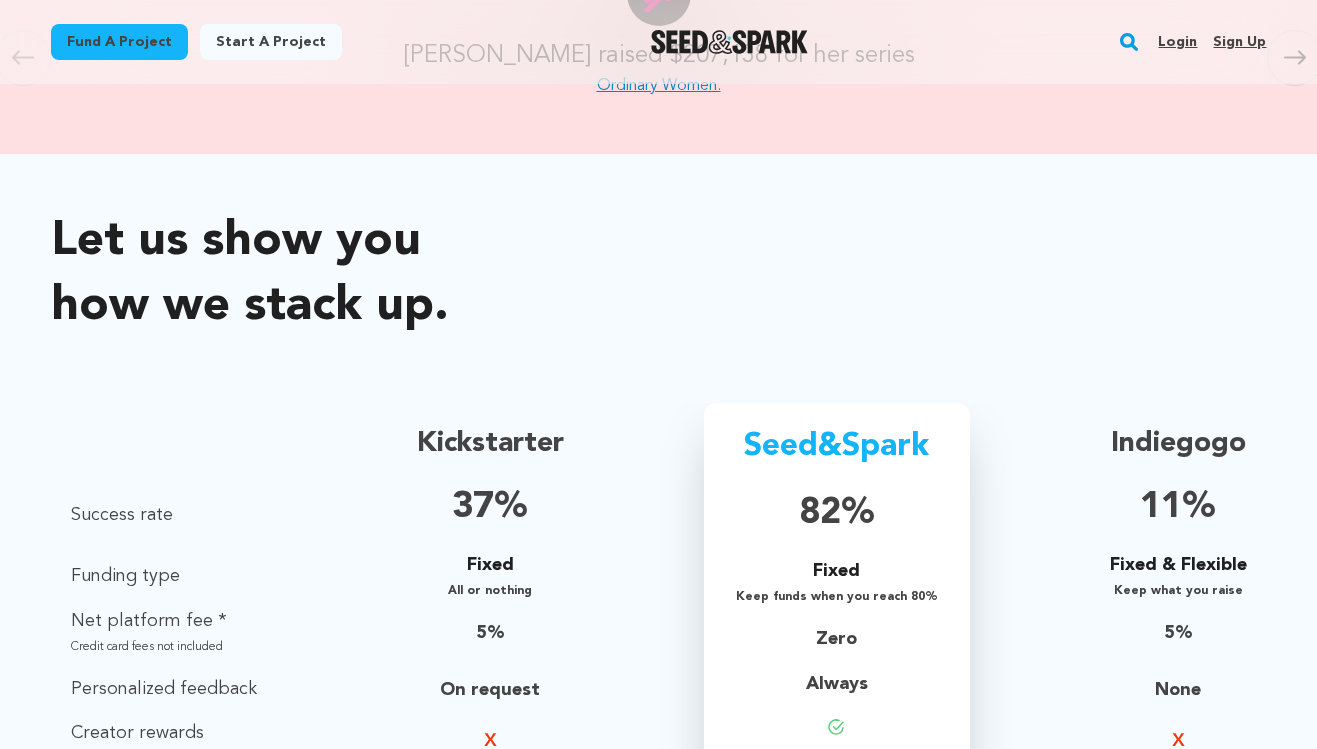 scroll, scrollTop: 1397, scrollLeft: 0, axis: vertical 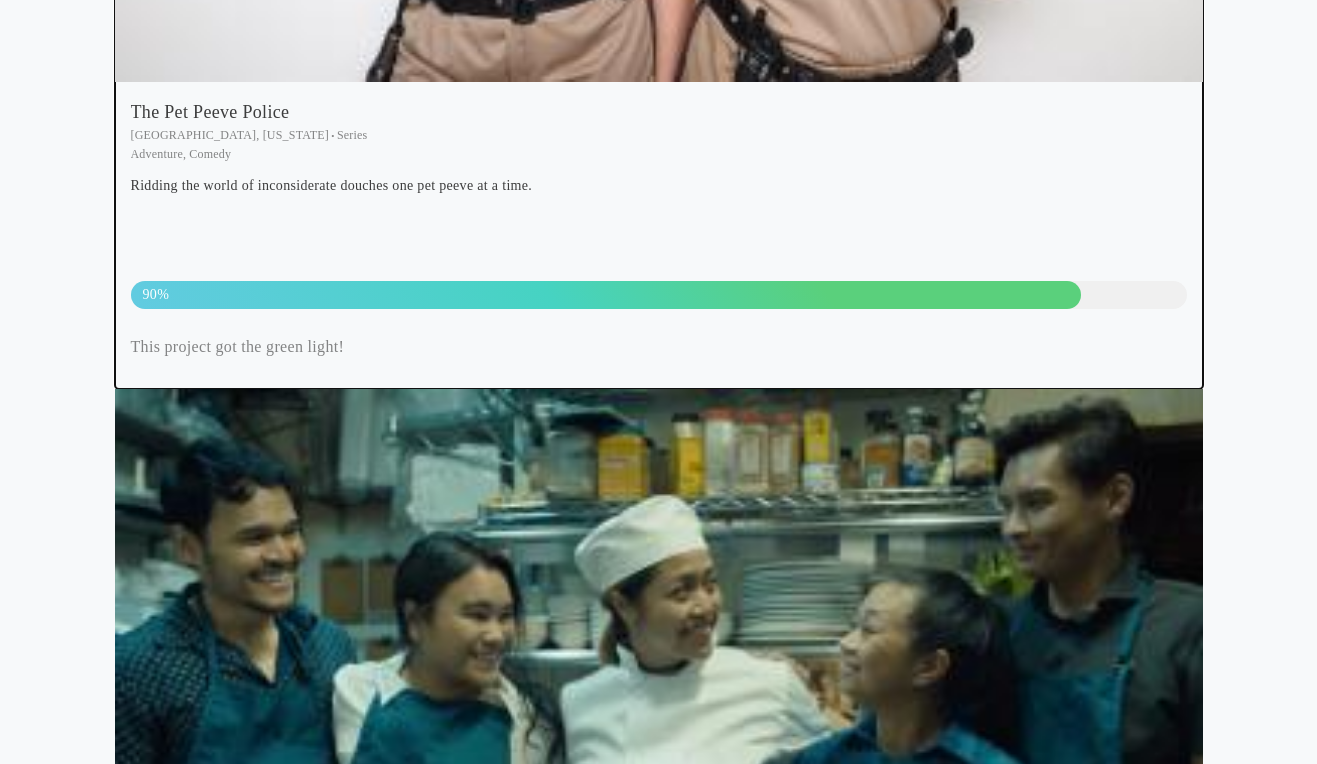click on "The Pet Peeve Police" at bounding box center (659, 112) 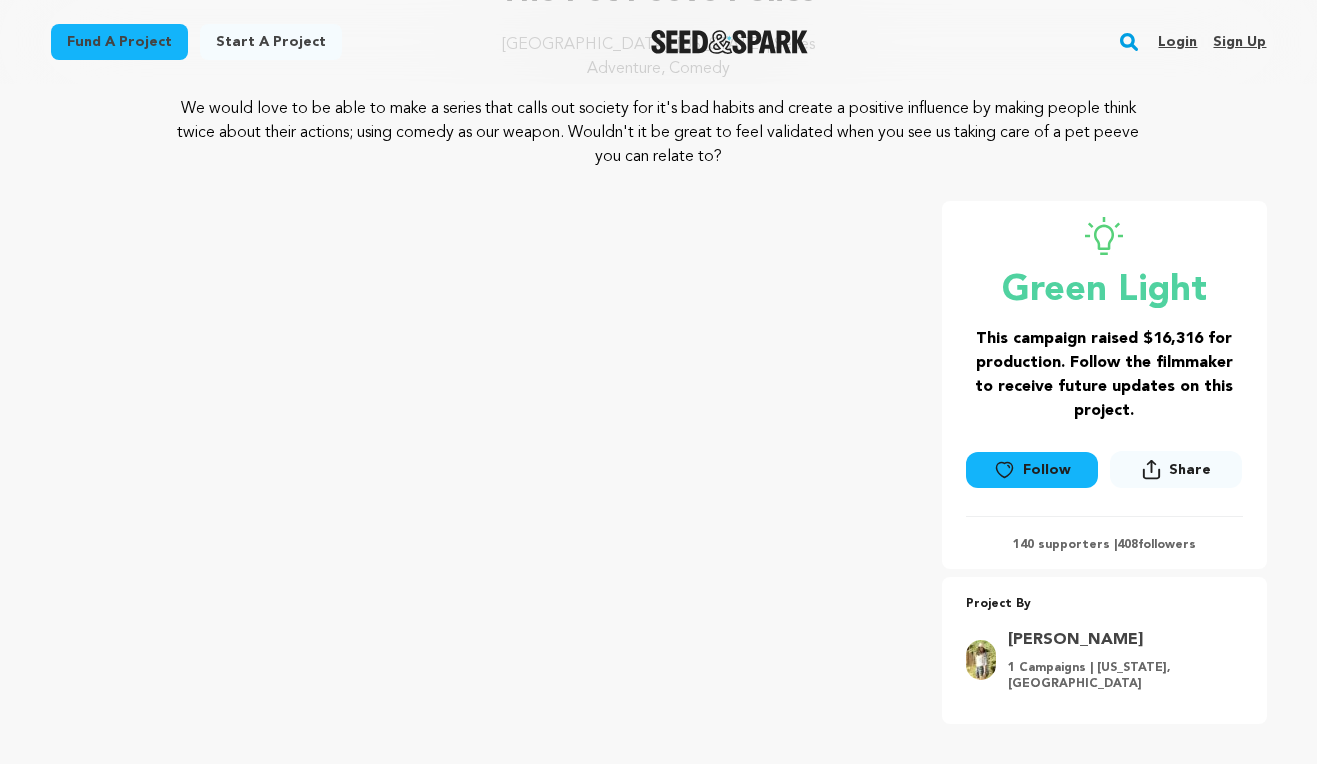 scroll, scrollTop: 233, scrollLeft: 0, axis: vertical 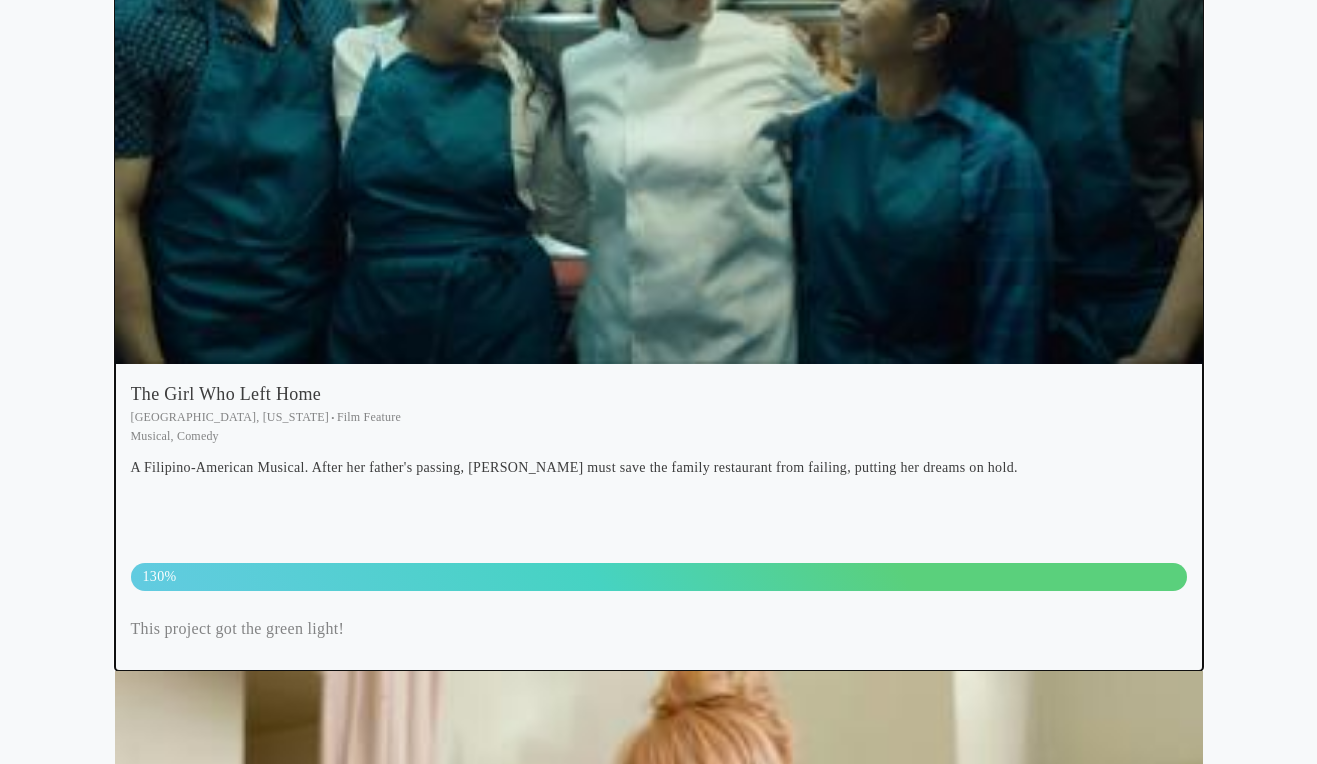 click on "The Girl Who Left Home" at bounding box center (659, 394) 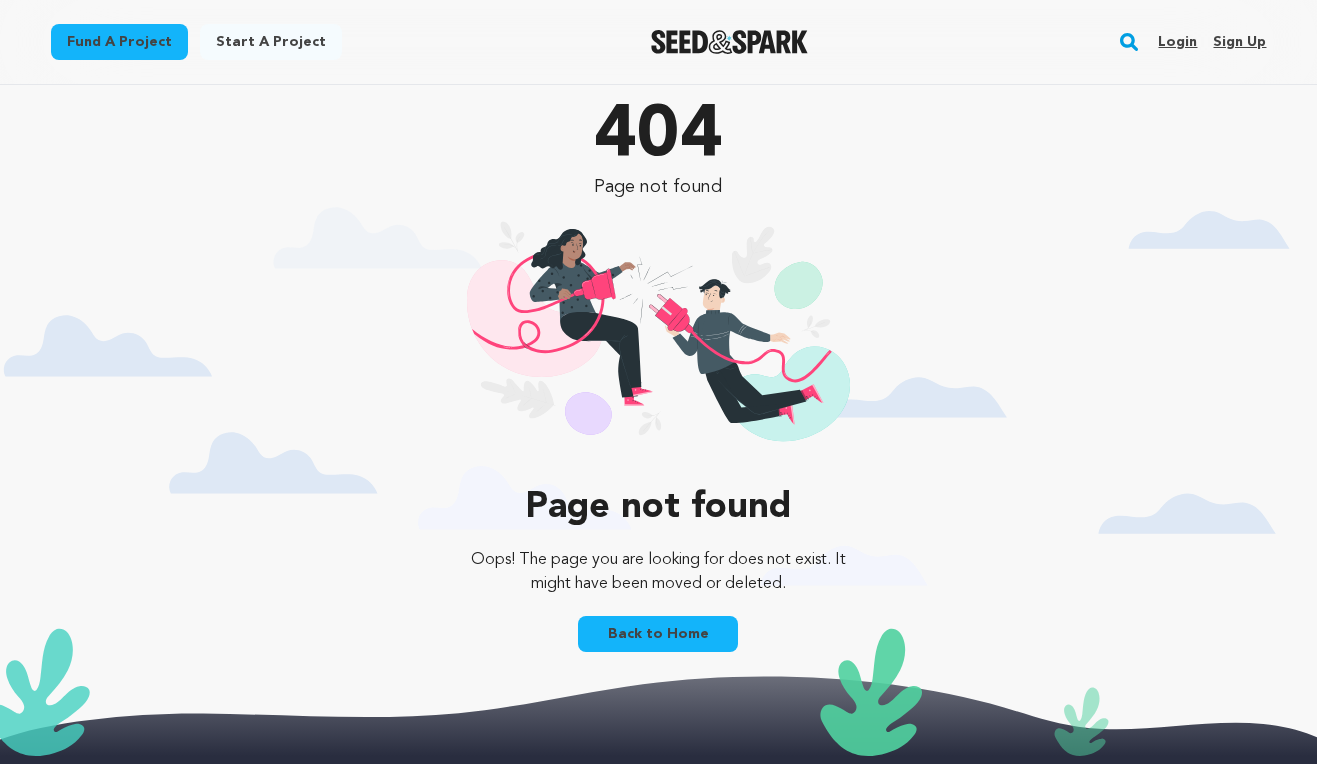 scroll, scrollTop: 0, scrollLeft: 0, axis: both 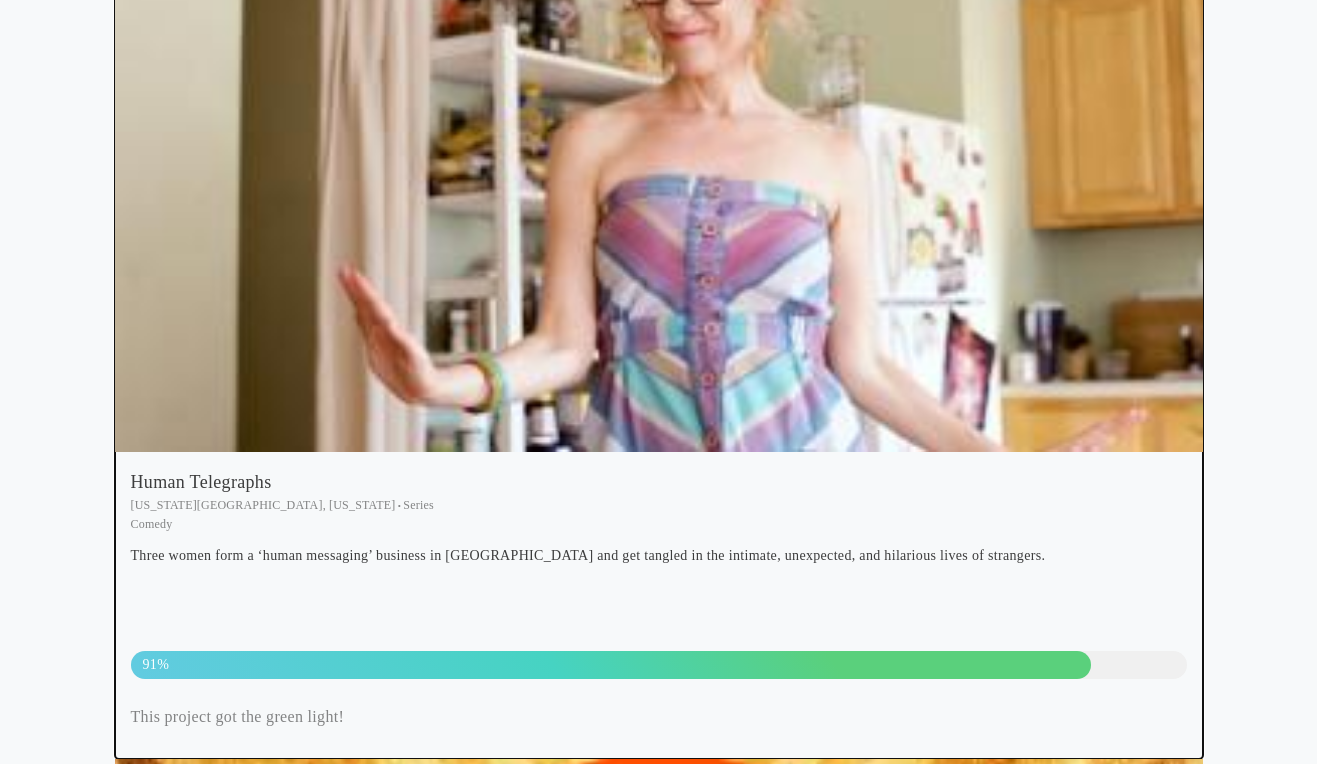 click on "Human Telegraphs" at bounding box center (659, 482) 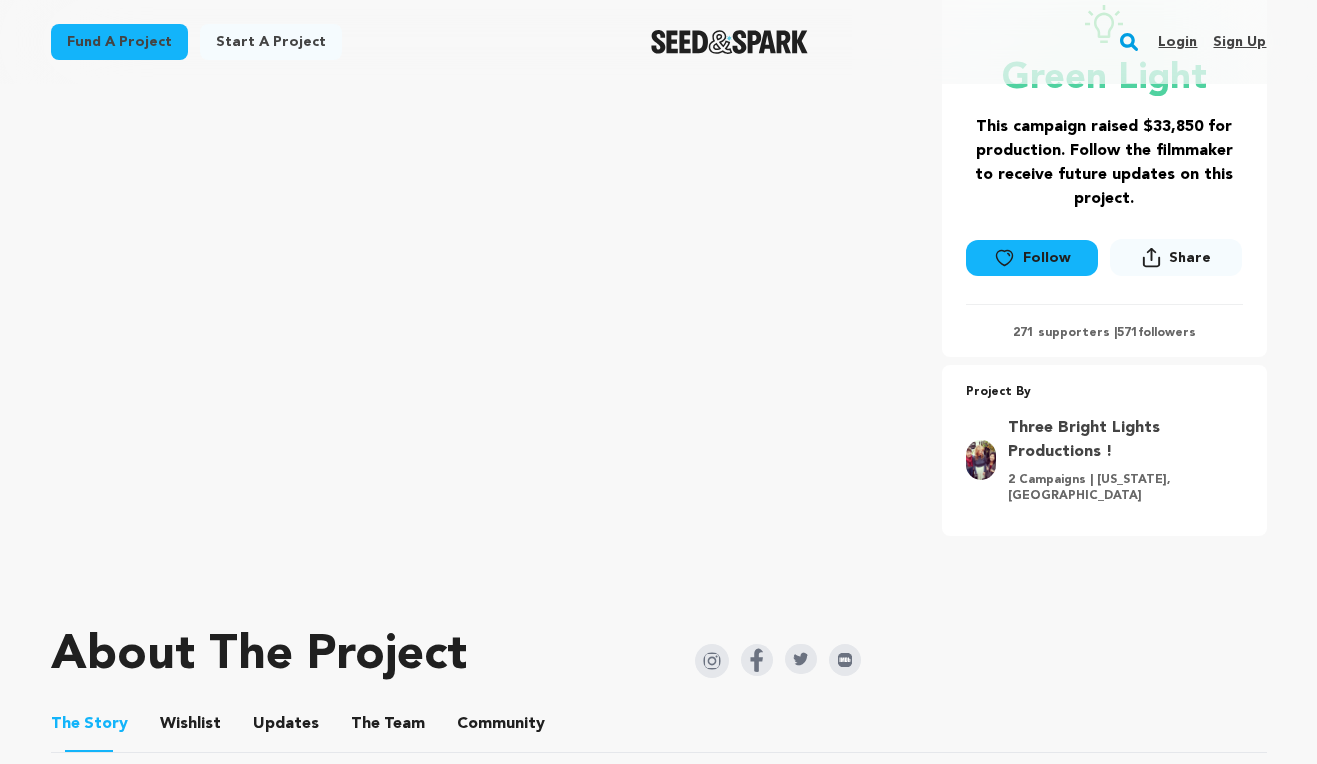 scroll, scrollTop: 420, scrollLeft: 0, axis: vertical 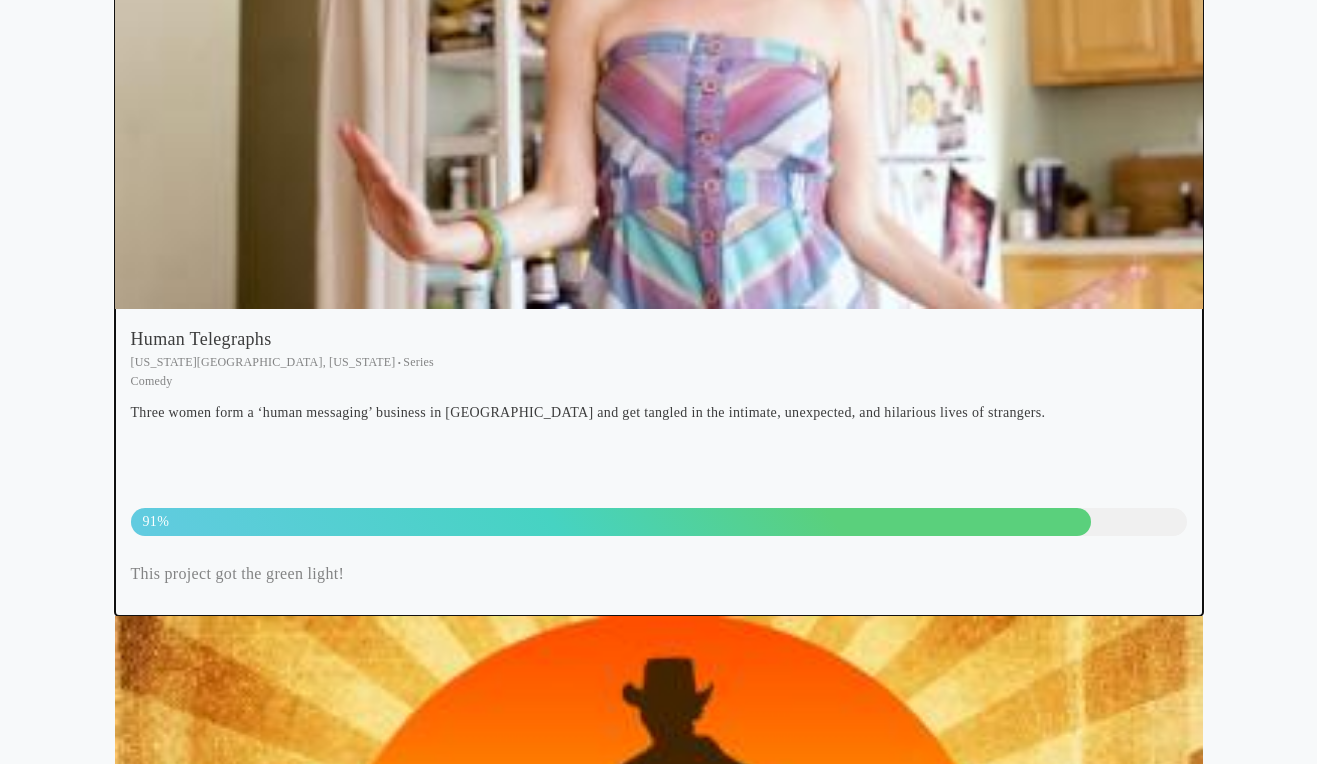 click on "Human Telegraphs" at bounding box center [659, 339] 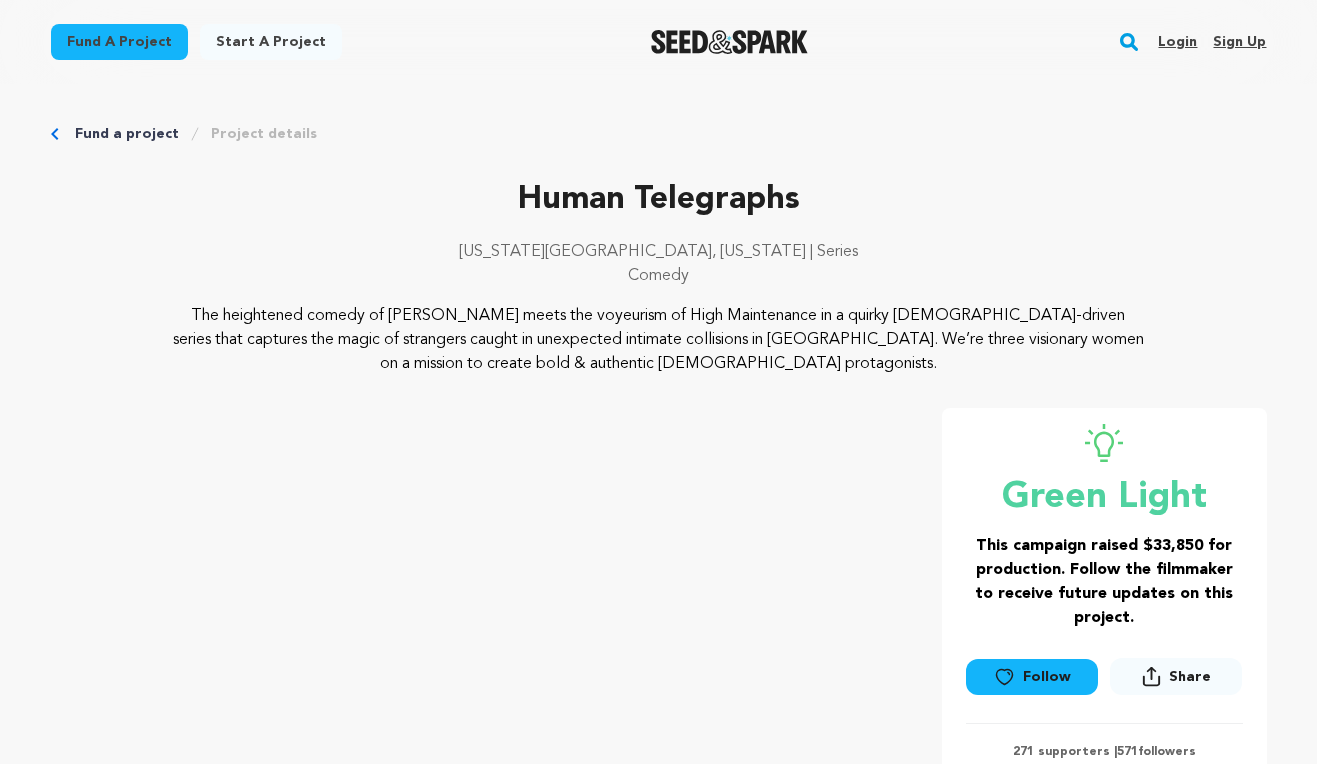 scroll, scrollTop: 0, scrollLeft: 0, axis: both 